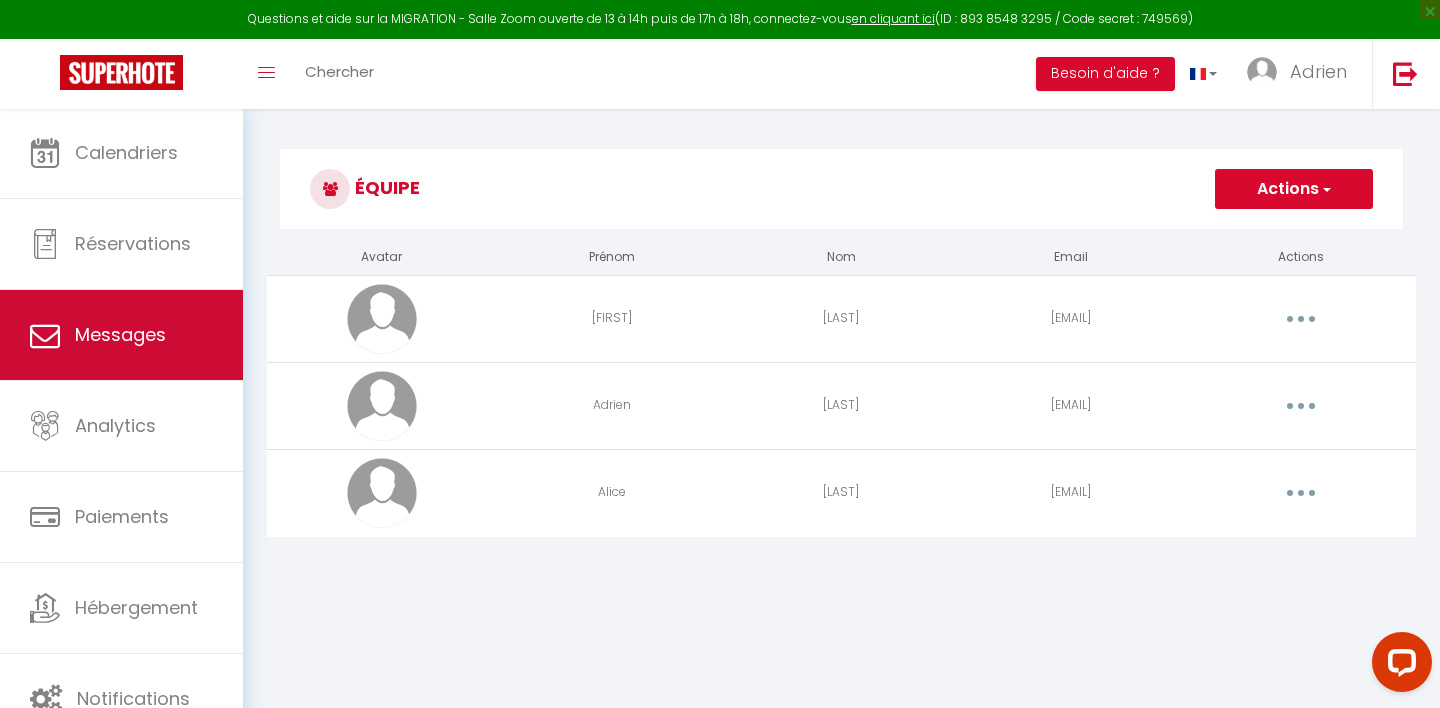 scroll, scrollTop: 0, scrollLeft: 0, axis: both 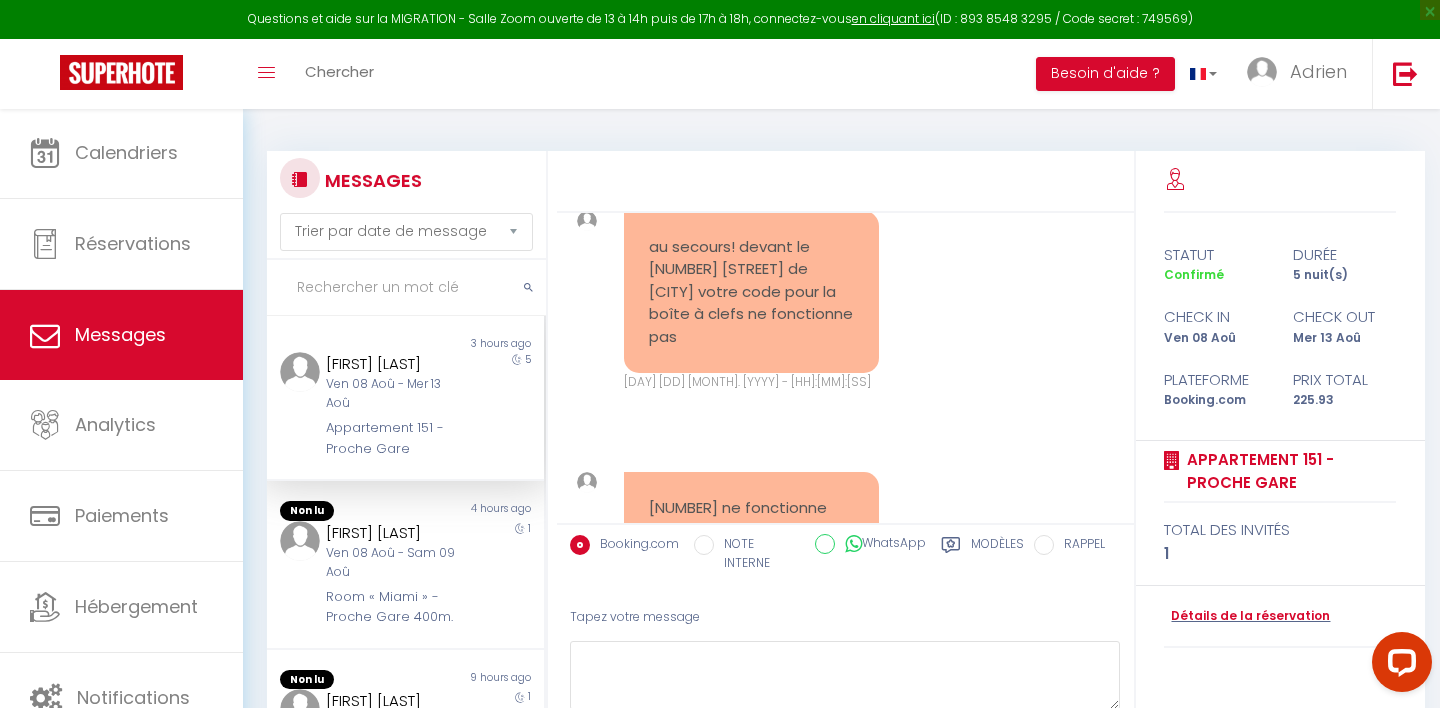 click at bounding box center [406, 288] 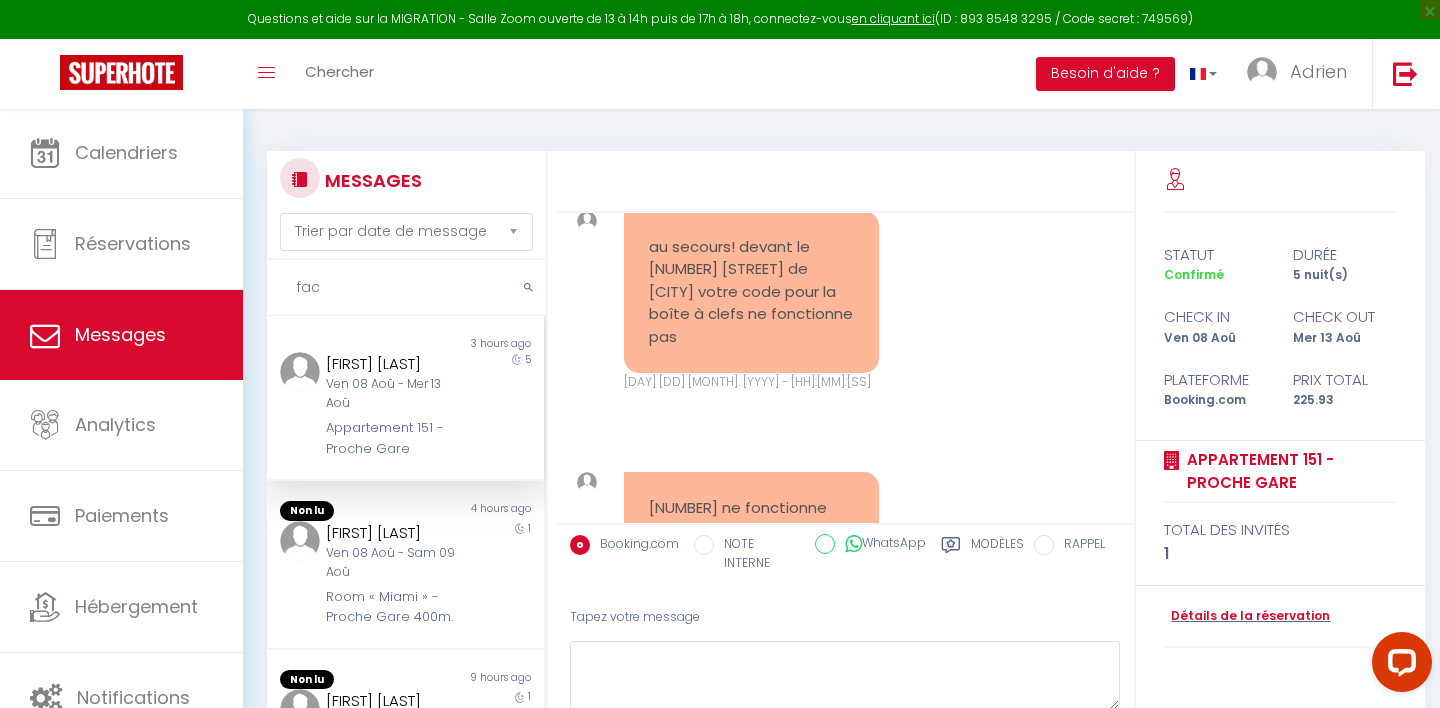 scroll, scrollTop: 0, scrollLeft: 0, axis: both 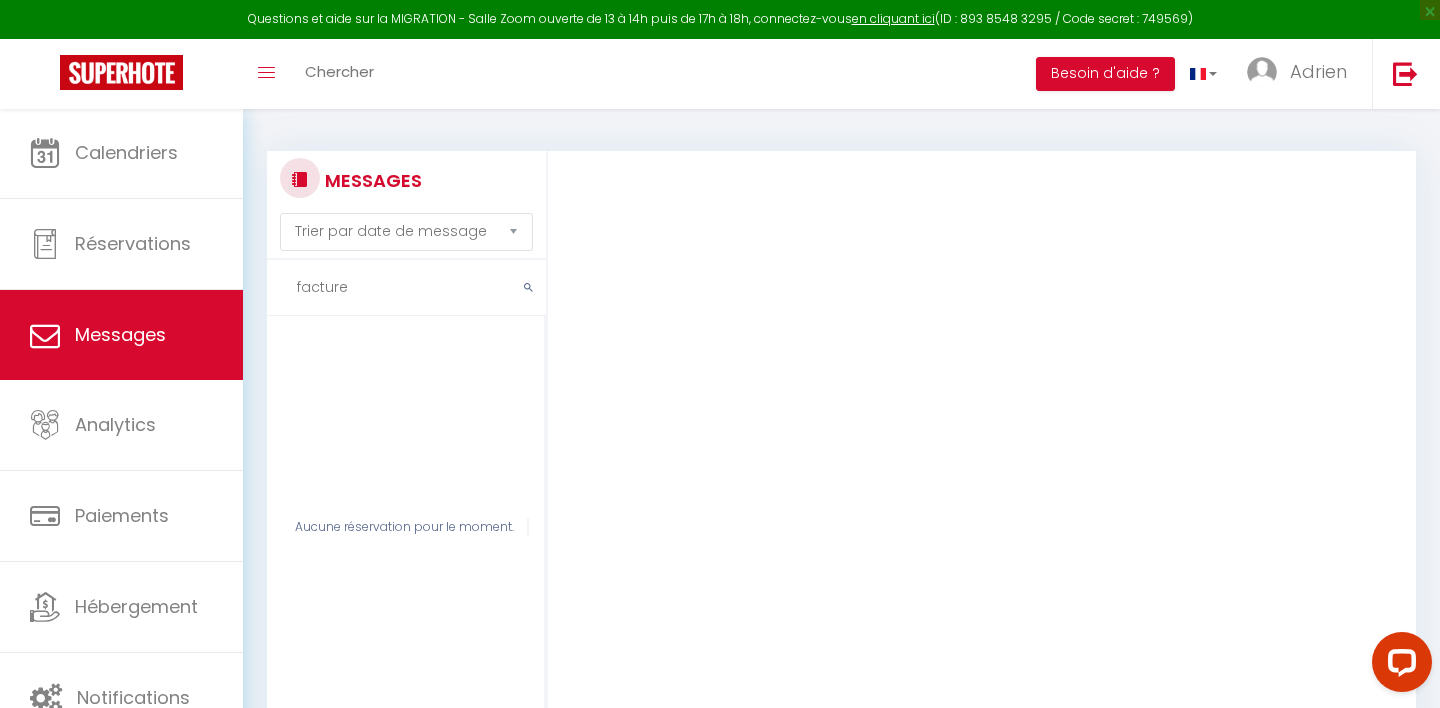 type on "facture" 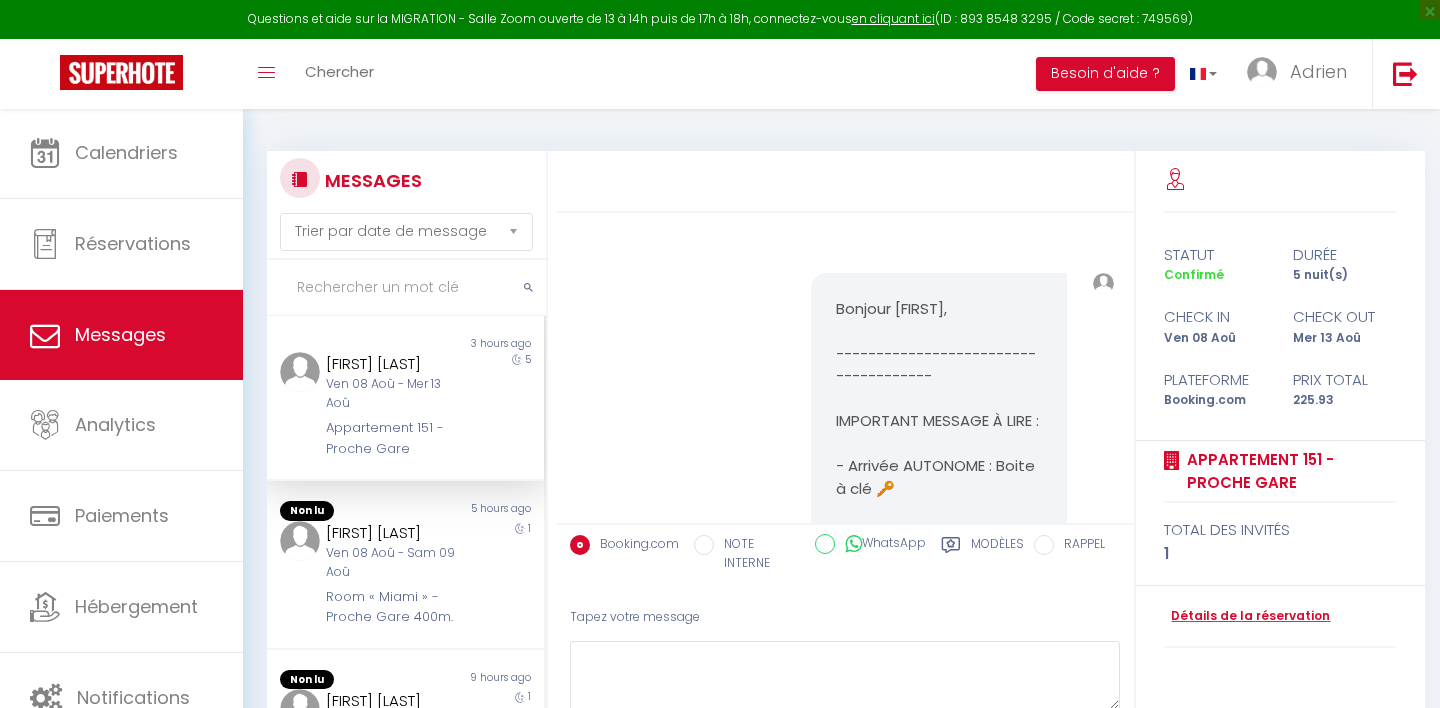select on "message" 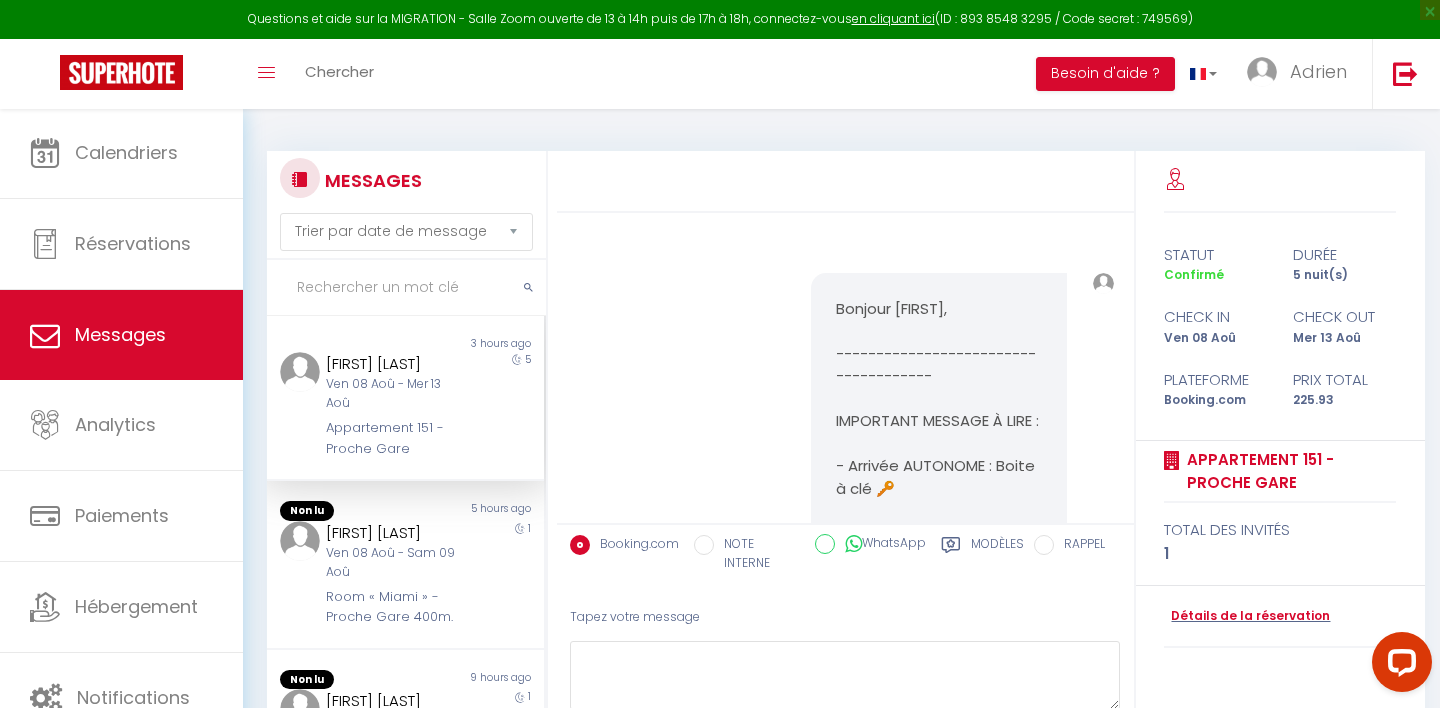 scroll, scrollTop: 0, scrollLeft: 0, axis: both 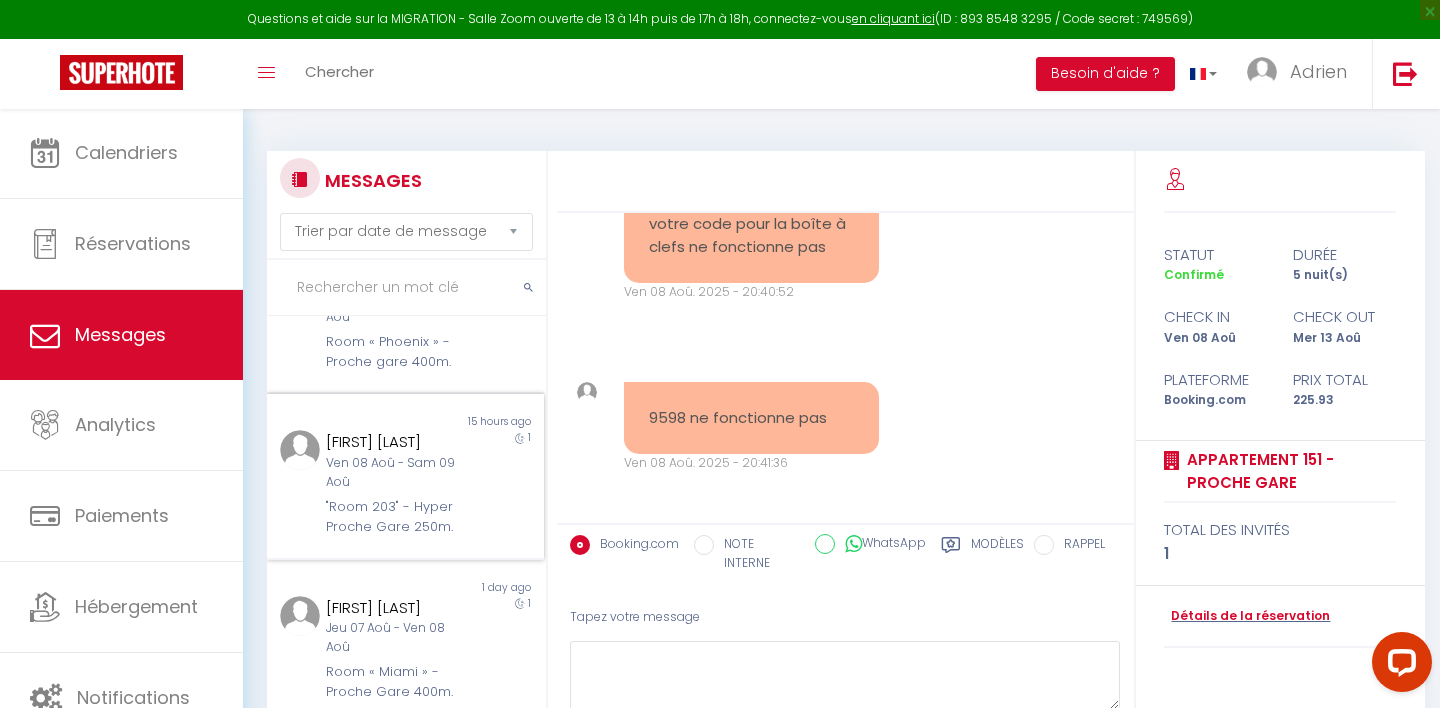 click on "Ven 08 Aoû - Sam 09 Aoû" at bounding box center [393, 473] 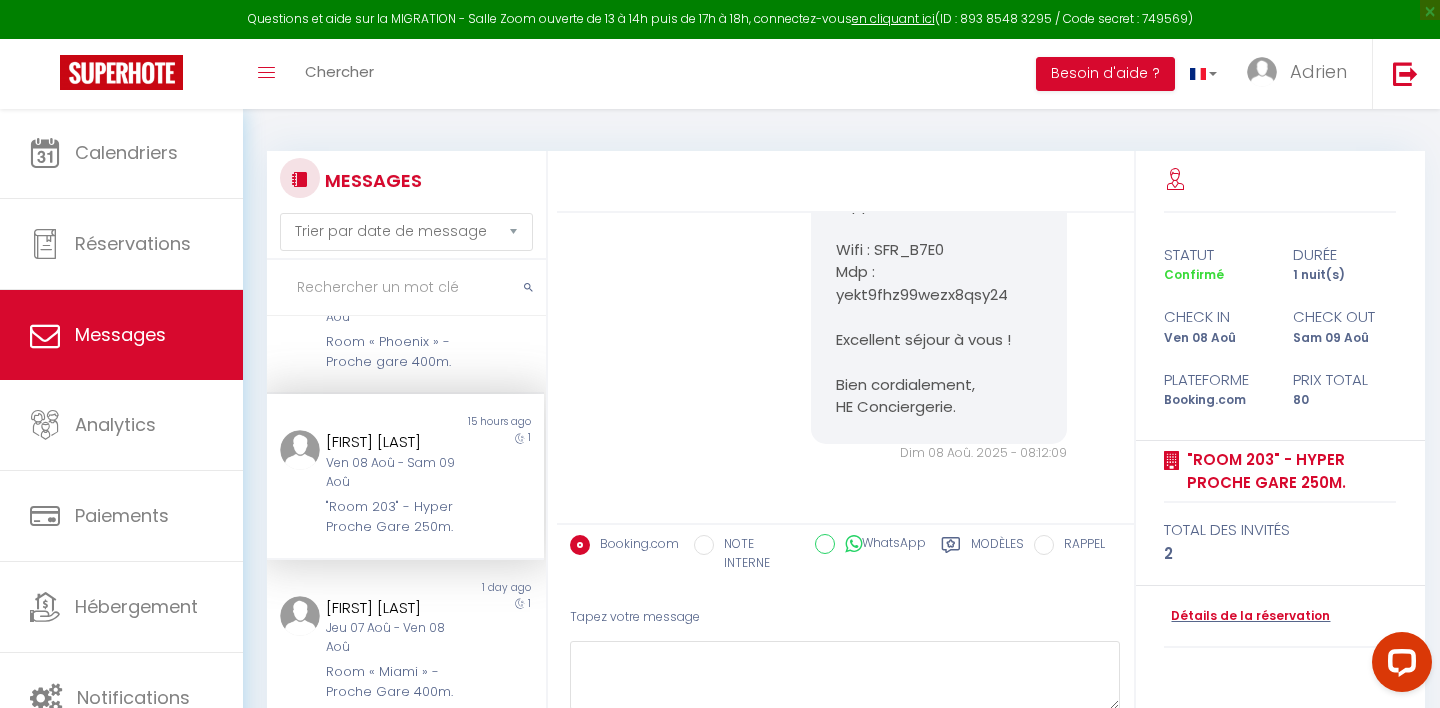 scroll, scrollTop: 846, scrollLeft: 0, axis: vertical 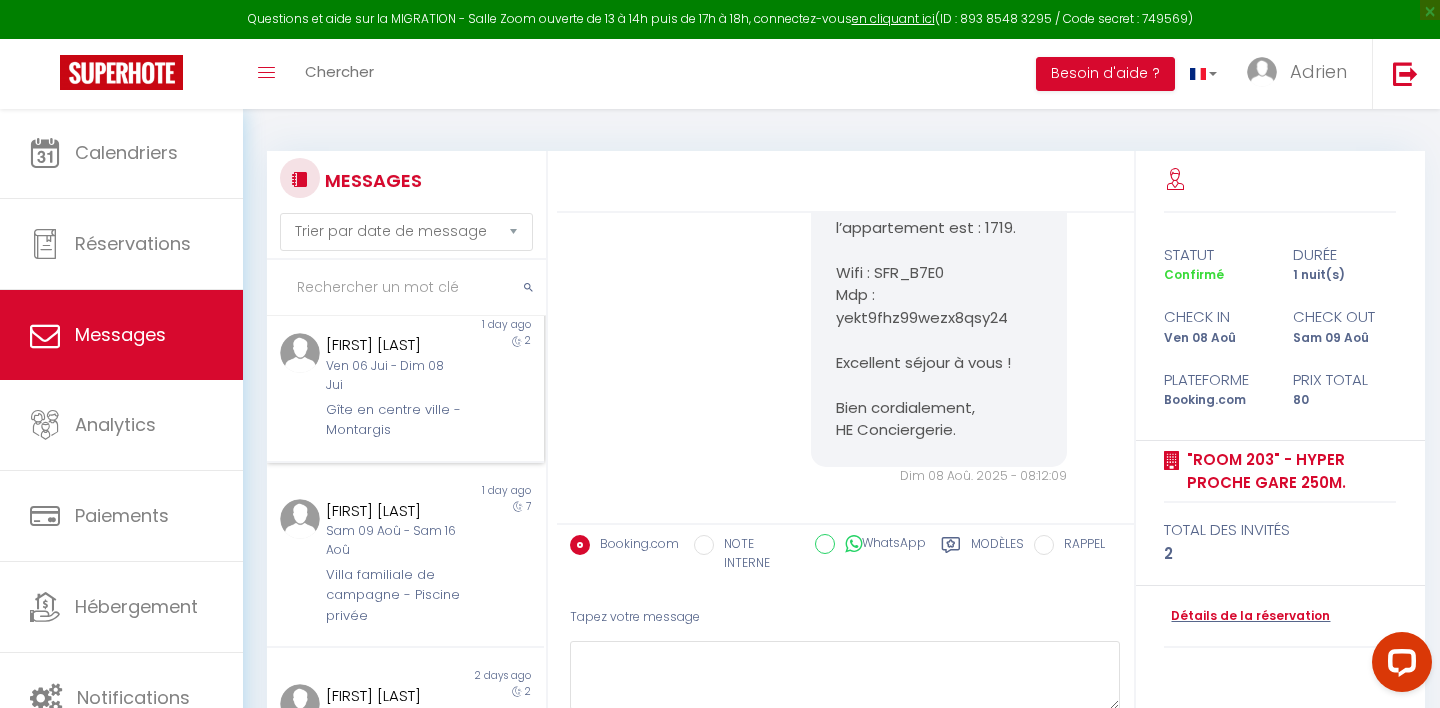 click on "Gîte en centre ville - Montargis" at bounding box center [393, 420] 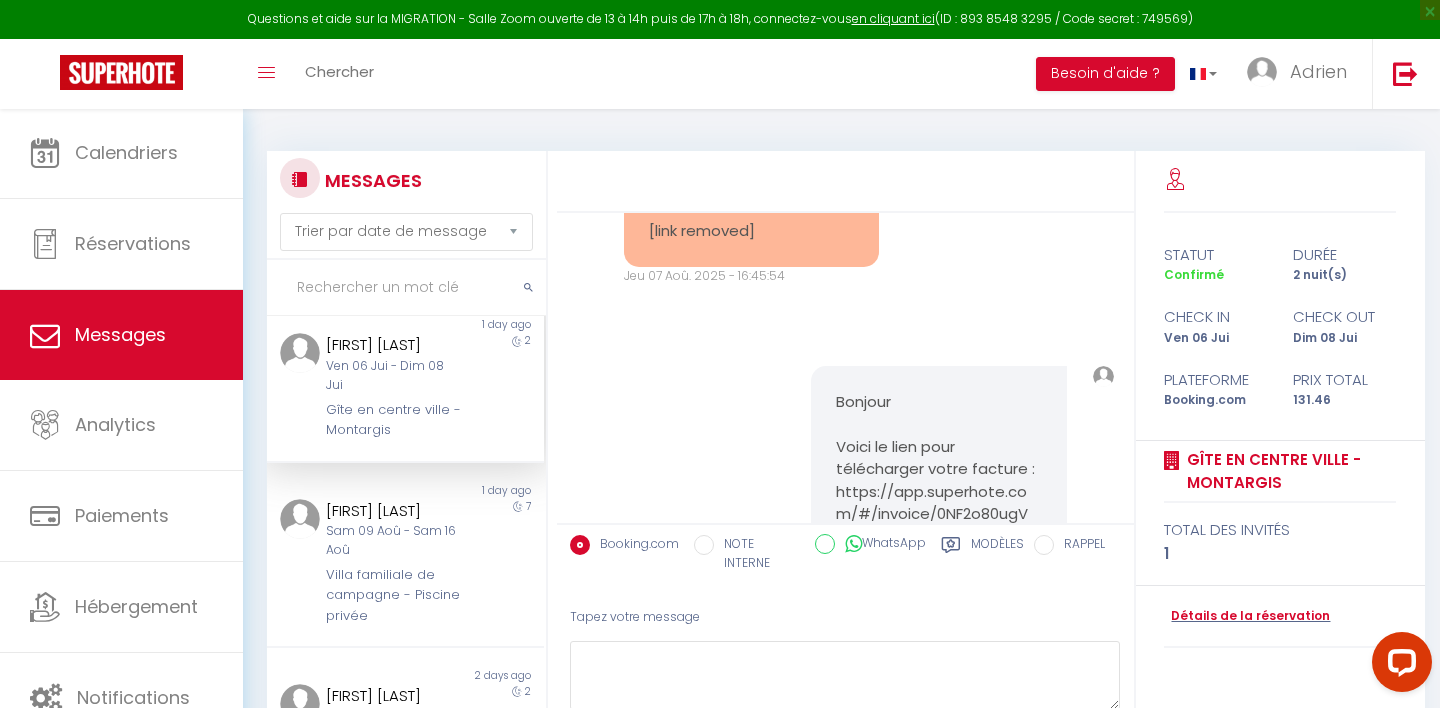 scroll, scrollTop: 1949, scrollLeft: 0, axis: vertical 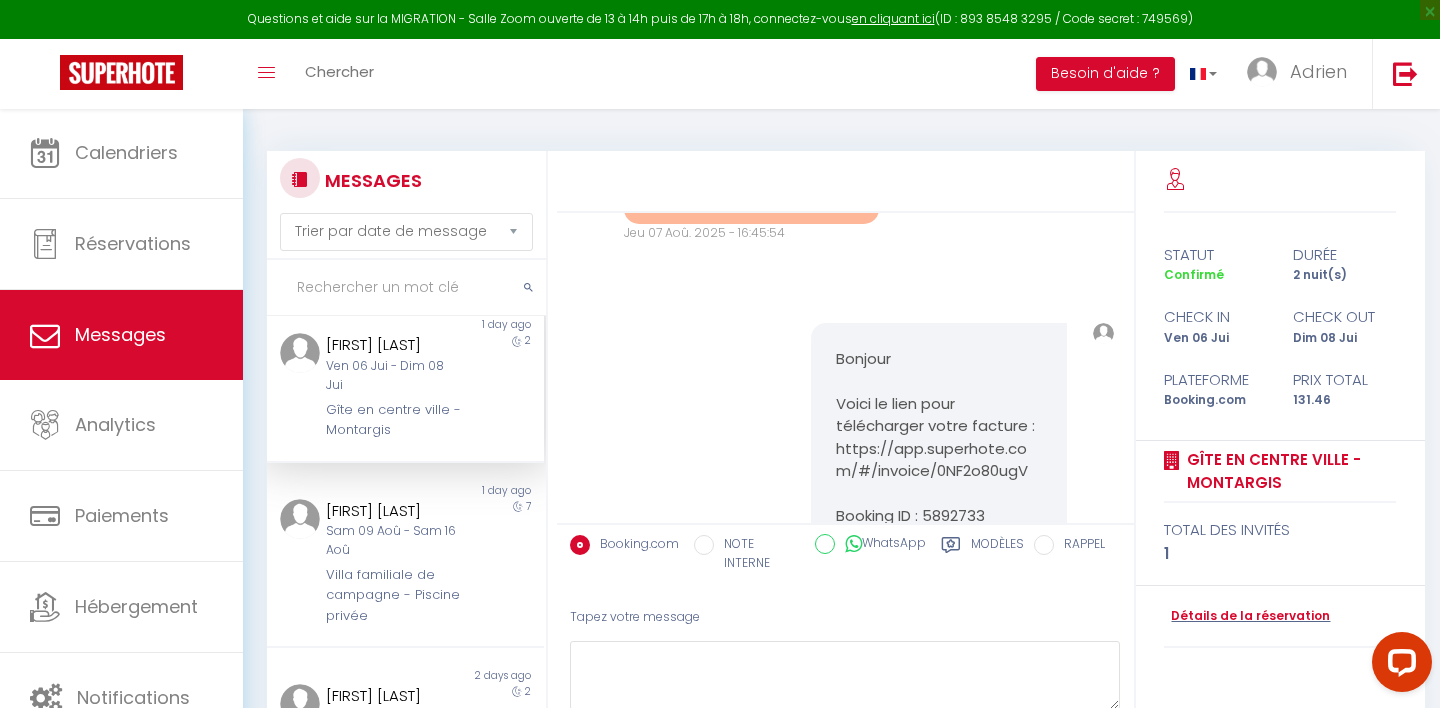drag, startPoint x: 837, startPoint y: 428, endPoint x: 1023, endPoint y: 452, distance: 187.54199 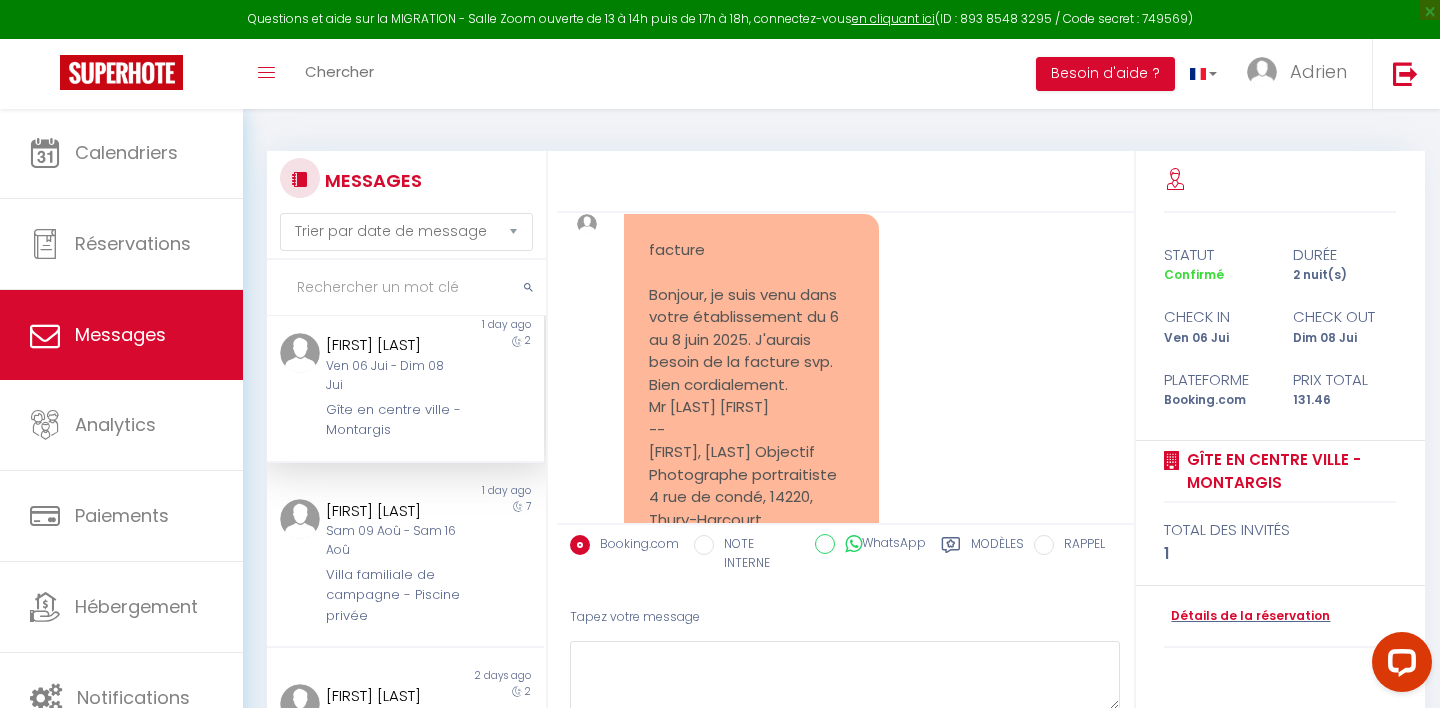 scroll, scrollTop: 2071, scrollLeft: 0, axis: vertical 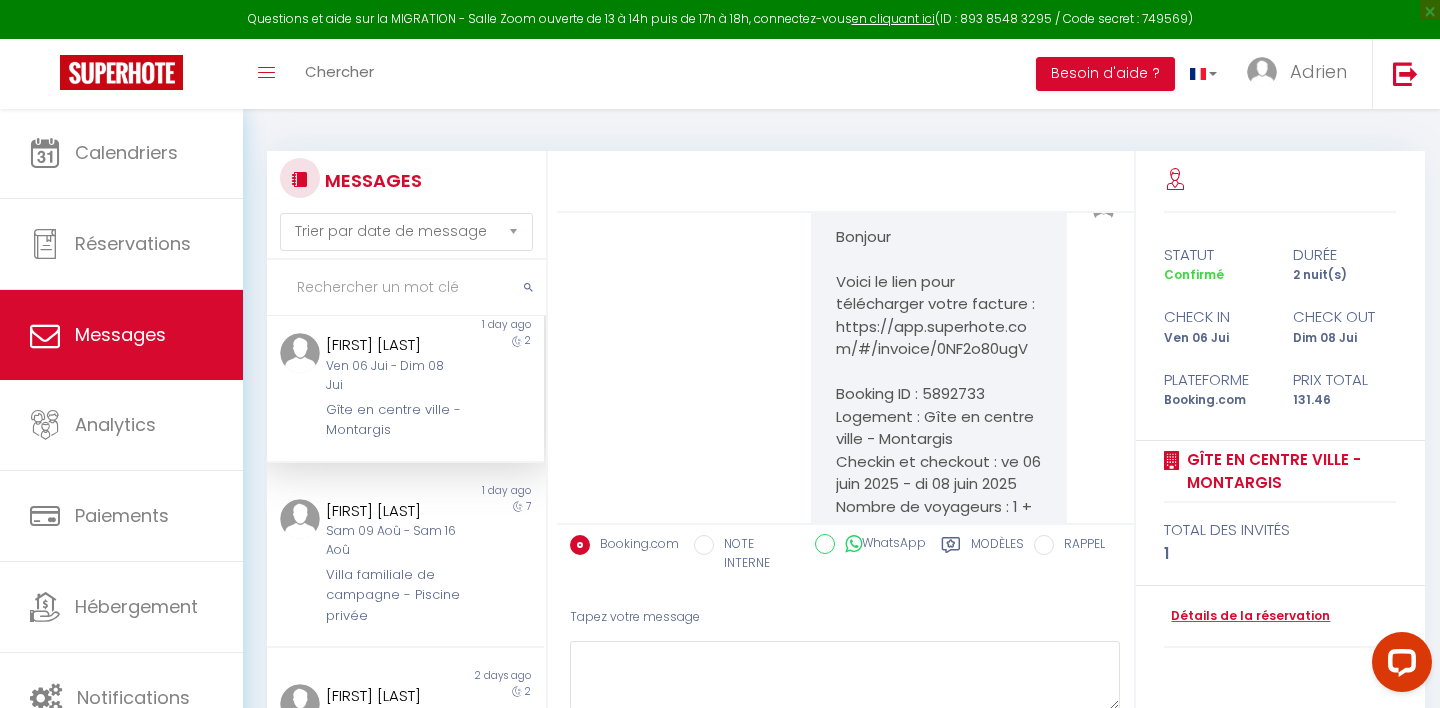 click on "Bonjour
Voici le lien pour télécharger votre facture : https://app.superhote.com/#/invoice/0NF2o80ugV
Booking ID : 5892733
Logement : Gîte en centre ville - Montargis
Checkin et checkout : ve 06 juin 2025 - di 08 juin 2025
Nombre de voyageurs : 1 + 0
Prix : 131.46 €" at bounding box center (938, 395) 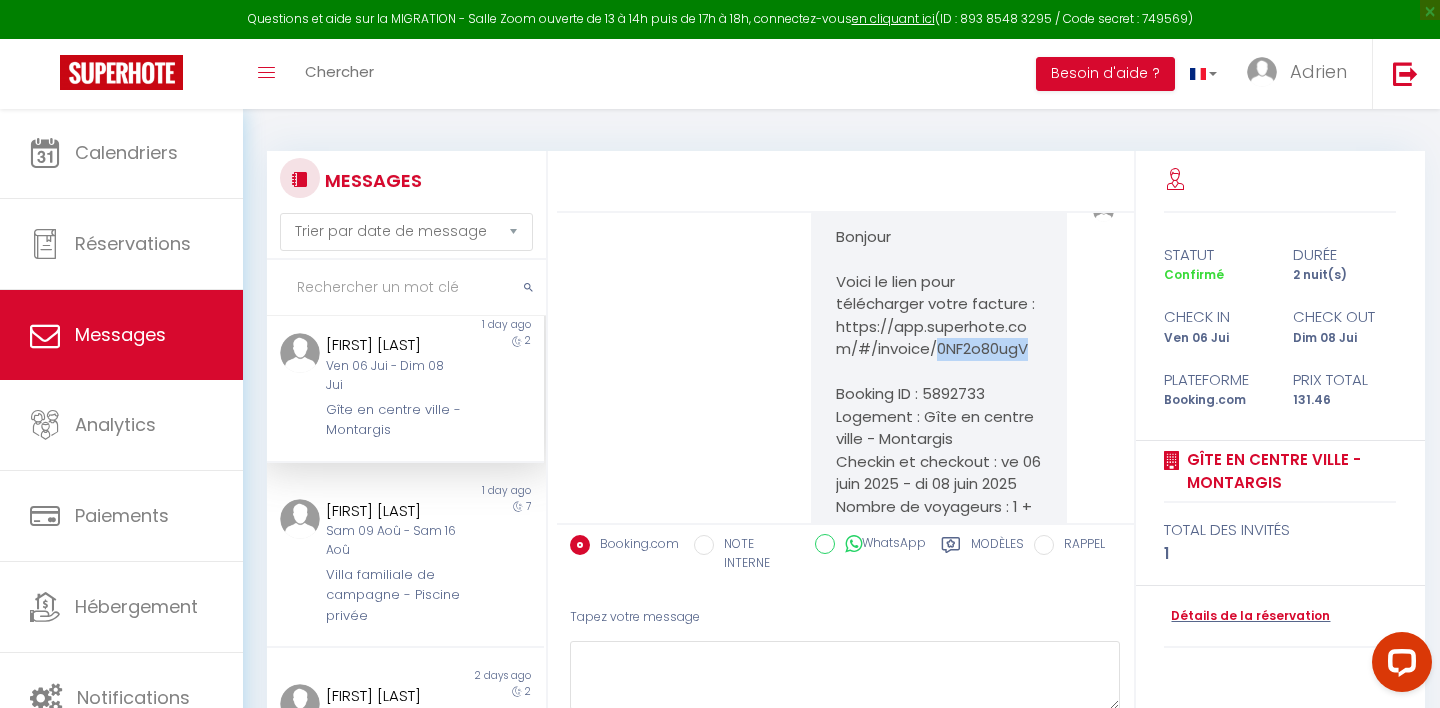 click on "Bonjour
Voici le lien pour télécharger votre facture : https://app.superhote.com/#/invoice/0NF2o80ugV
Booking ID : 5892733
Logement : Gîte en centre ville - Montargis
Checkin et checkout : ve 06 juin 2025 - di 08 juin 2025
Nombre de voyageurs : 1 + 0
Prix : 131.46 €" at bounding box center (938, 395) 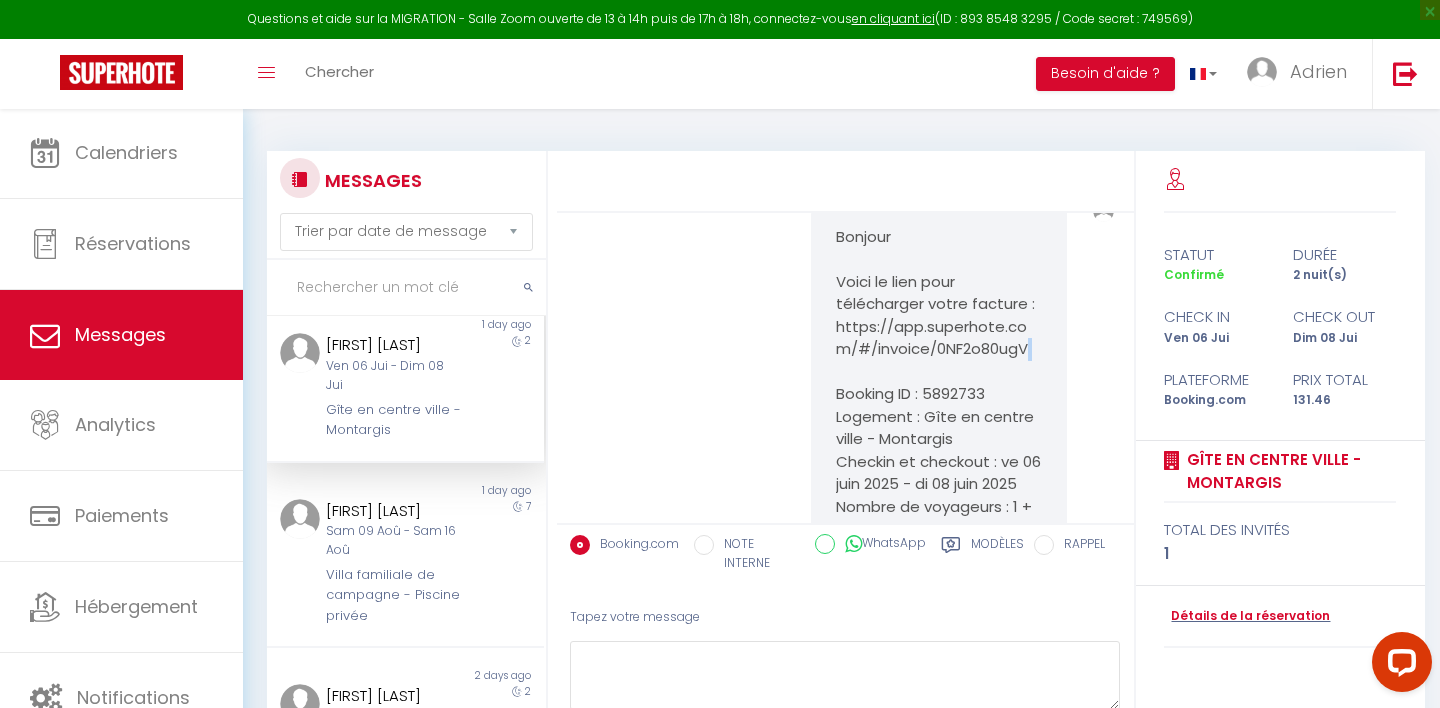 click on "Bonjour
Voici le lien pour télécharger votre facture : https://app.superhote.com/#/invoice/0NF2o80ugV
Booking ID : 5892733
Logement : Gîte en centre ville - Montargis
Checkin et checkout : ve 06 juin 2025 - di 08 juin 2025
Nombre de voyageurs : 1 + 0
Prix : 131.46 €" at bounding box center (938, 395) 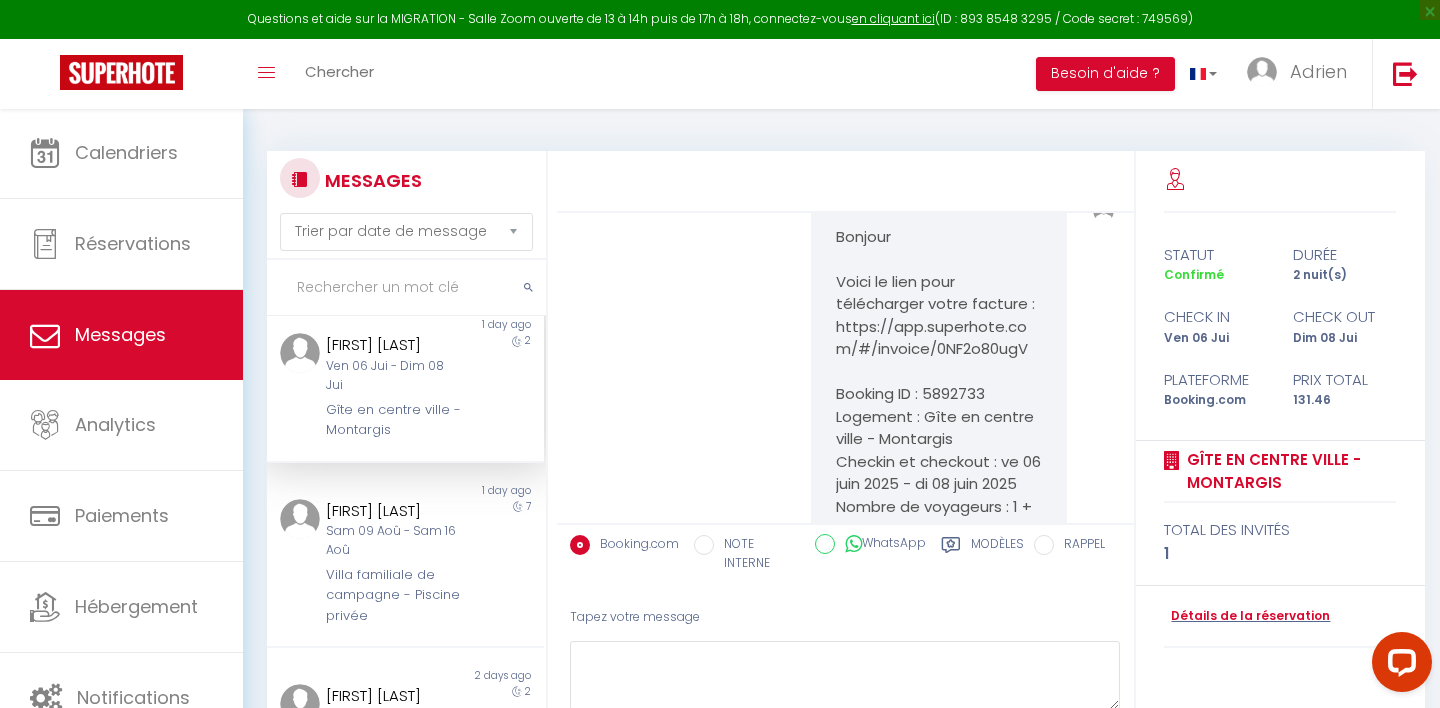 click on "Bonjour
Voici le lien pour télécharger votre facture : https://app.superhote.com/#/invoice/0NF2o80ugV
Booking ID : 5892733
Logement : Gîte en centre ville - Montargis
Checkin et checkout : ve 06 juin 2025 - di 08 juin 2025
Nombre de voyageurs : 1 + 0
Prix : 131.46 €" at bounding box center [938, 395] 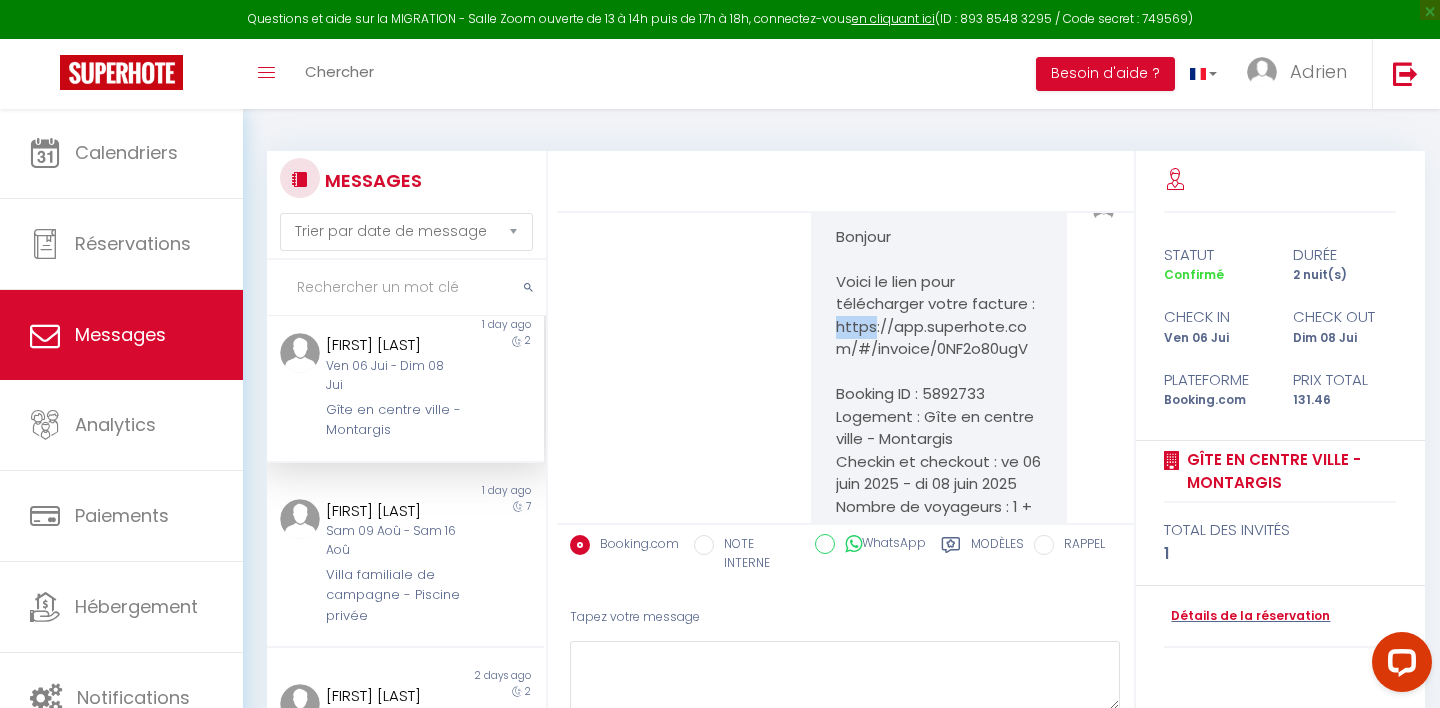 click on "Bonjour
Voici le lien pour télécharger votre facture : https://app.superhote.com/#/invoice/0NF2o80ugV
Booking ID : 5892733
Logement : Gîte en centre ville - Montargis
Checkin et checkout : ve 06 juin 2025 - di 08 juin 2025
Nombre de voyageurs : 1 + 0
Prix : 131.46 €" at bounding box center [938, 395] 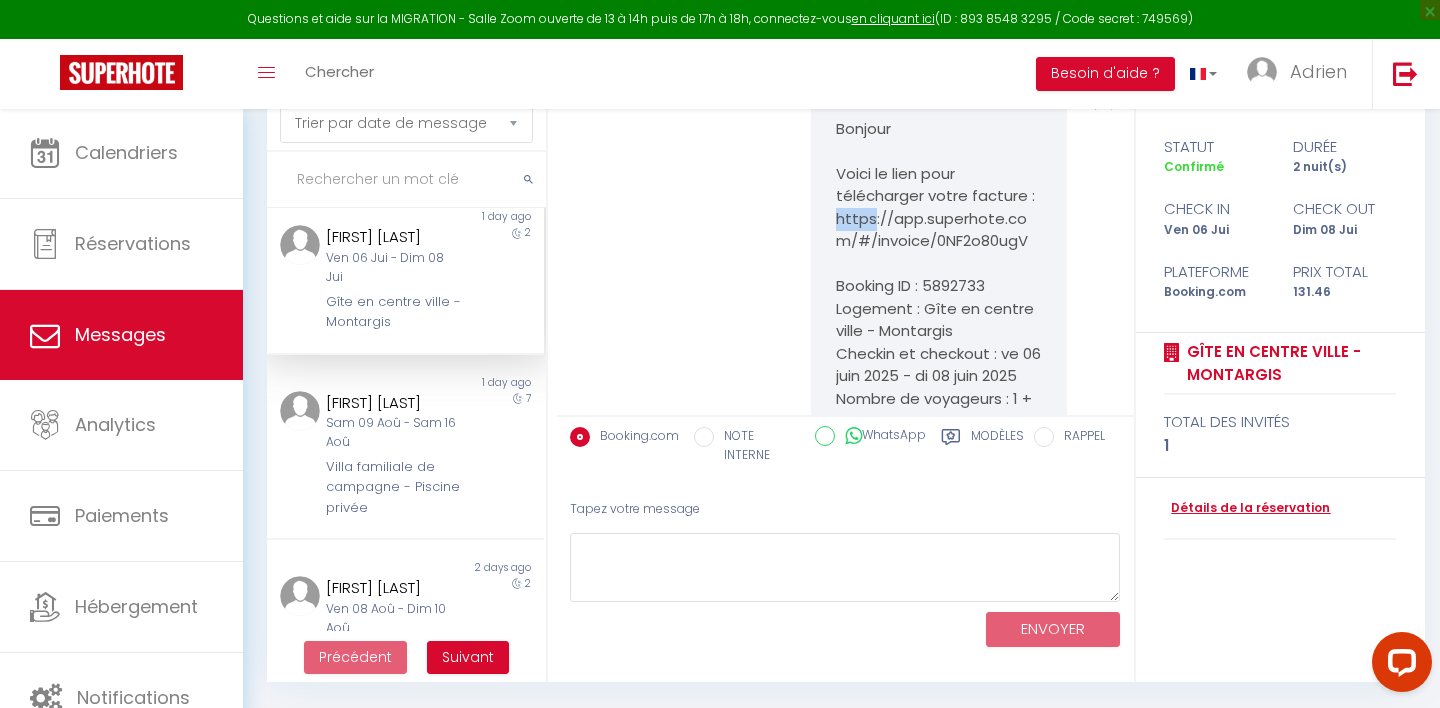 scroll, scrollTop: 108, scrollLeft: 0, axis: vertical 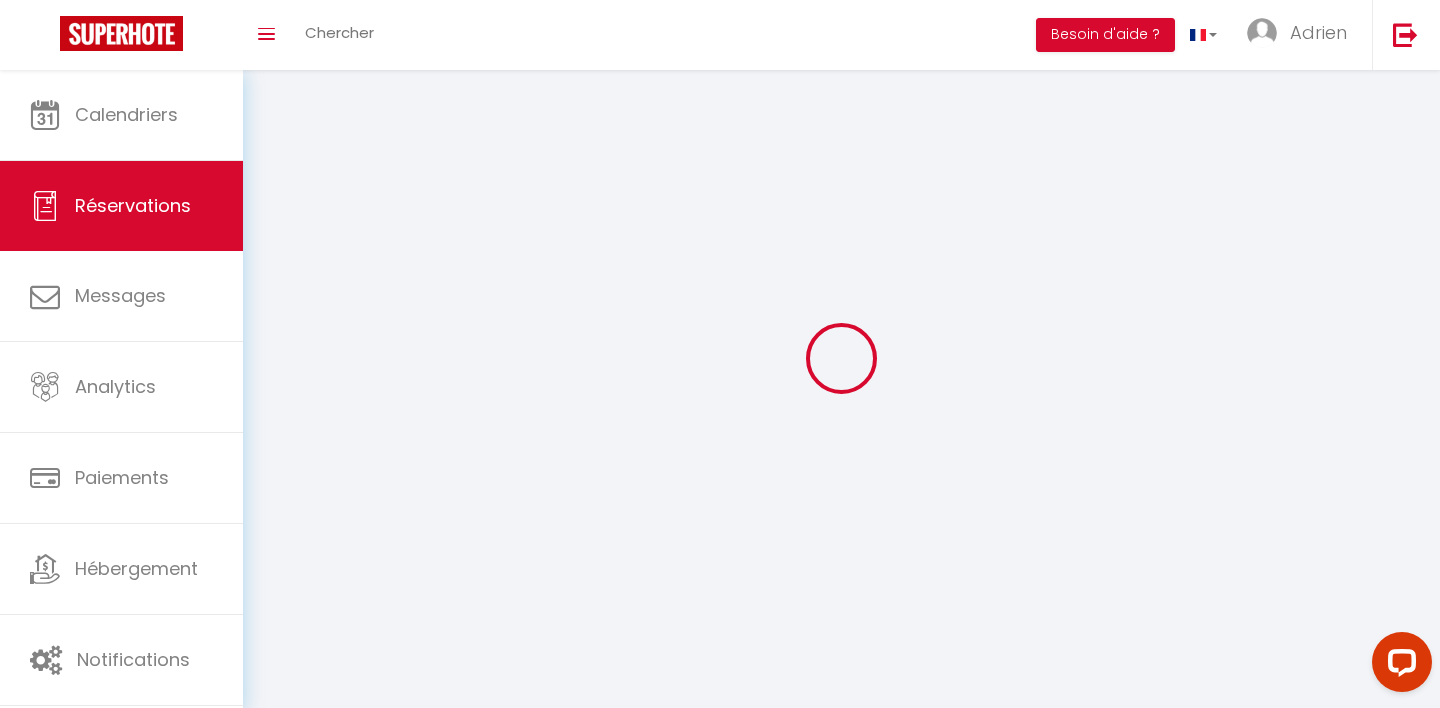 select 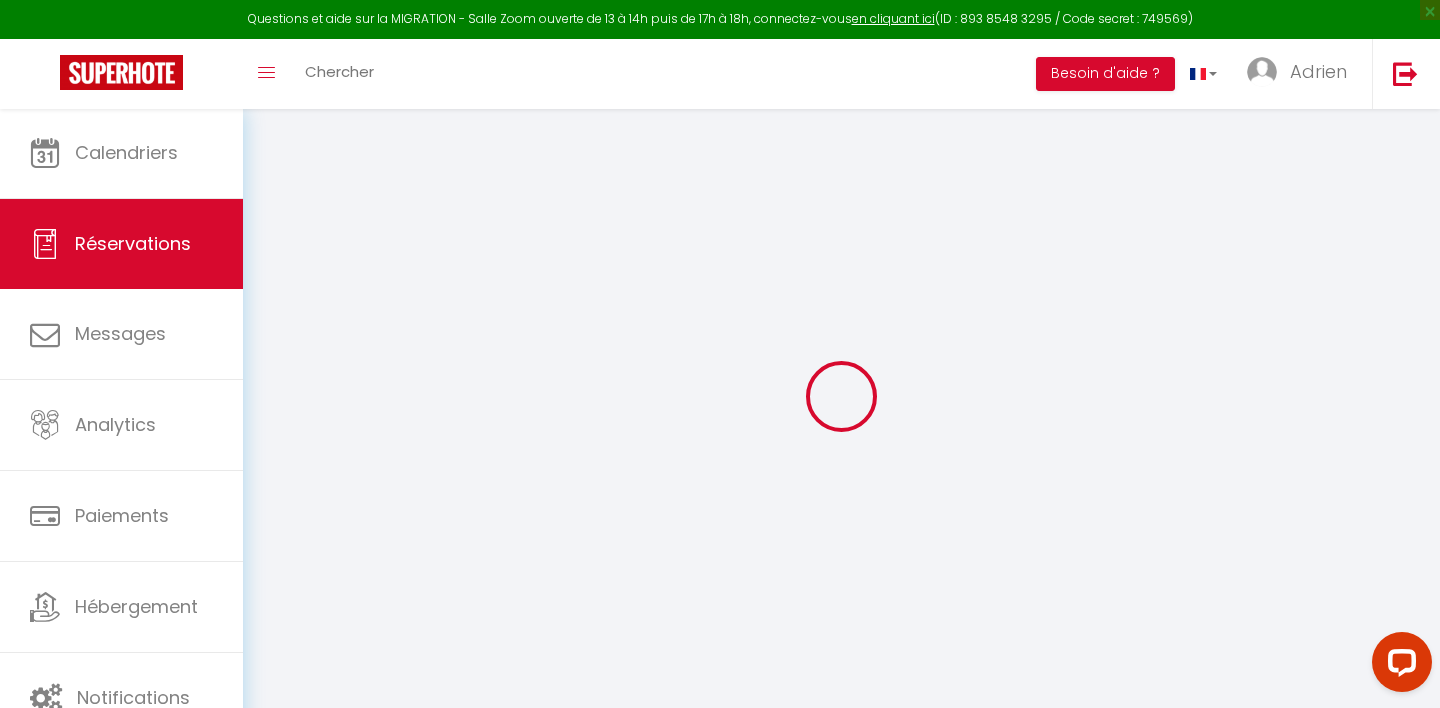 select 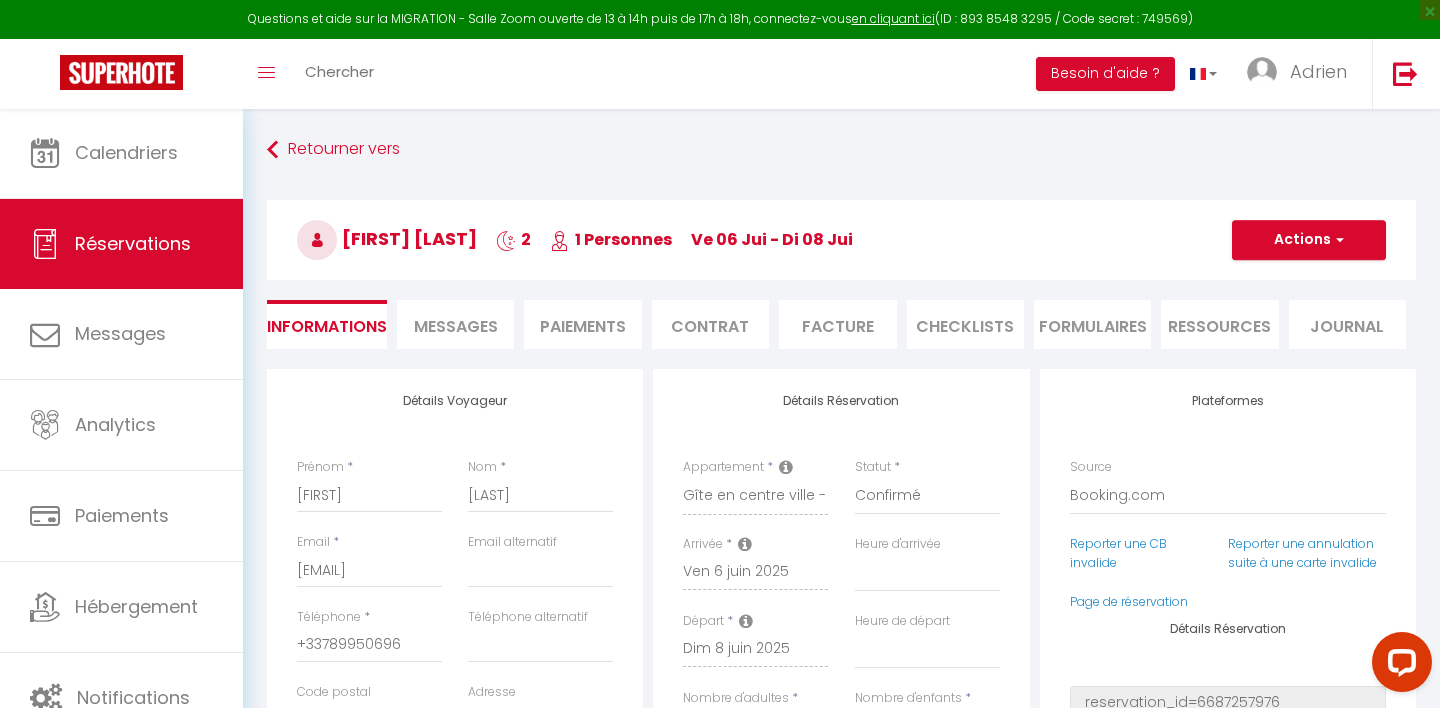 checkbox on "false" 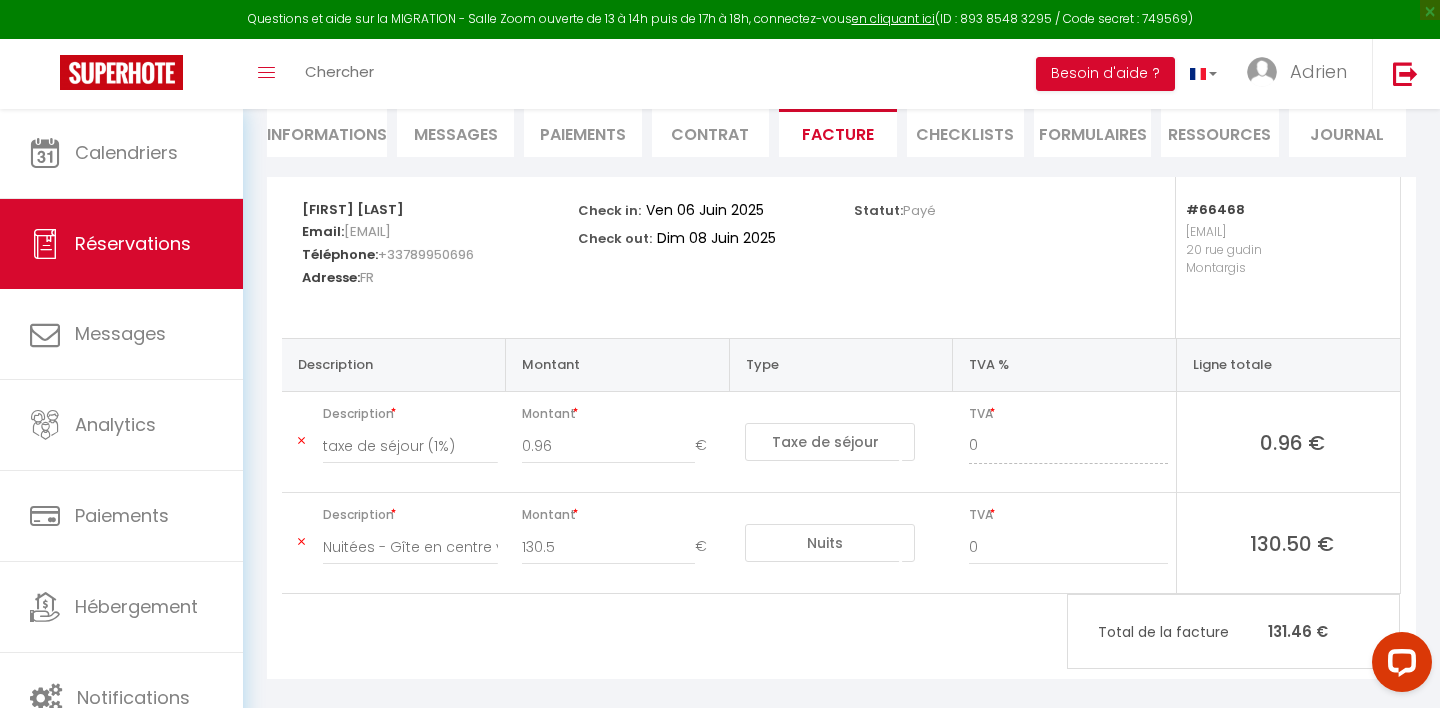 scroll, scrollTop: 182, scrollLeft: 0, axis: vertical 